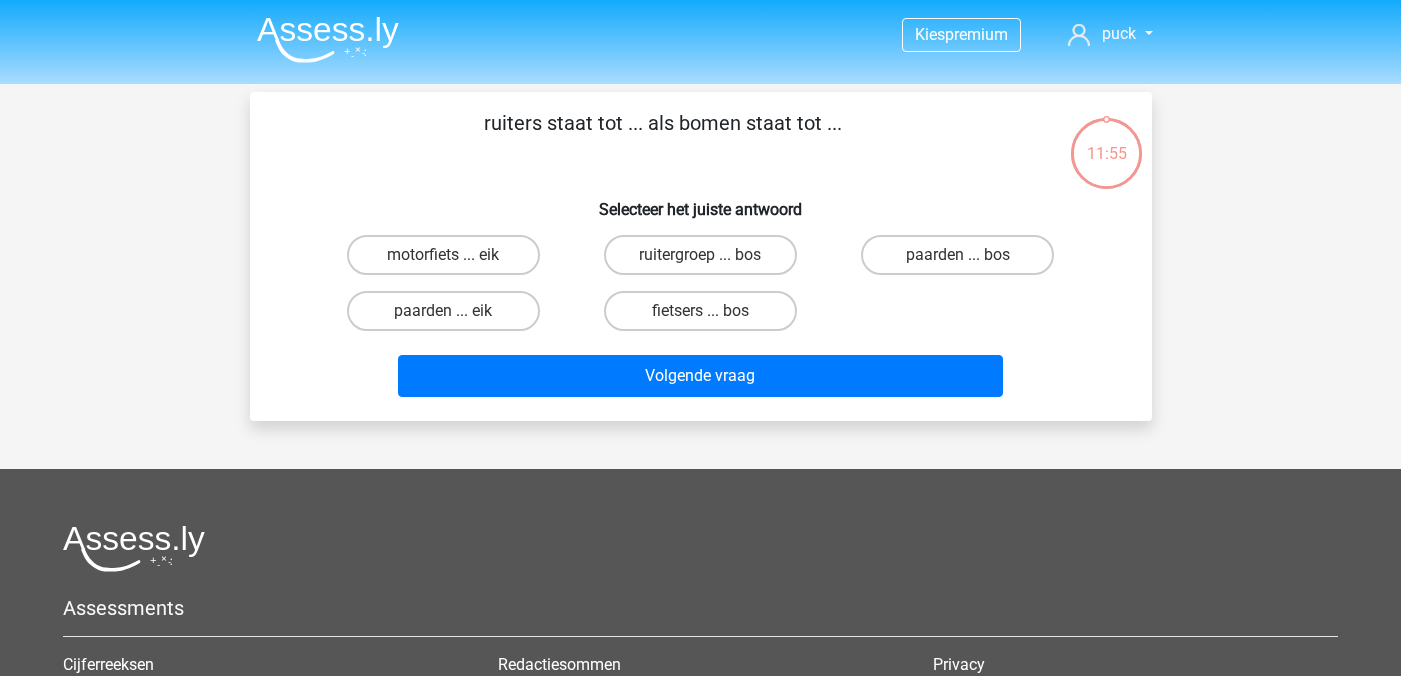 scroll, scrollTop: 0, scrollLeft: 0, axis: both 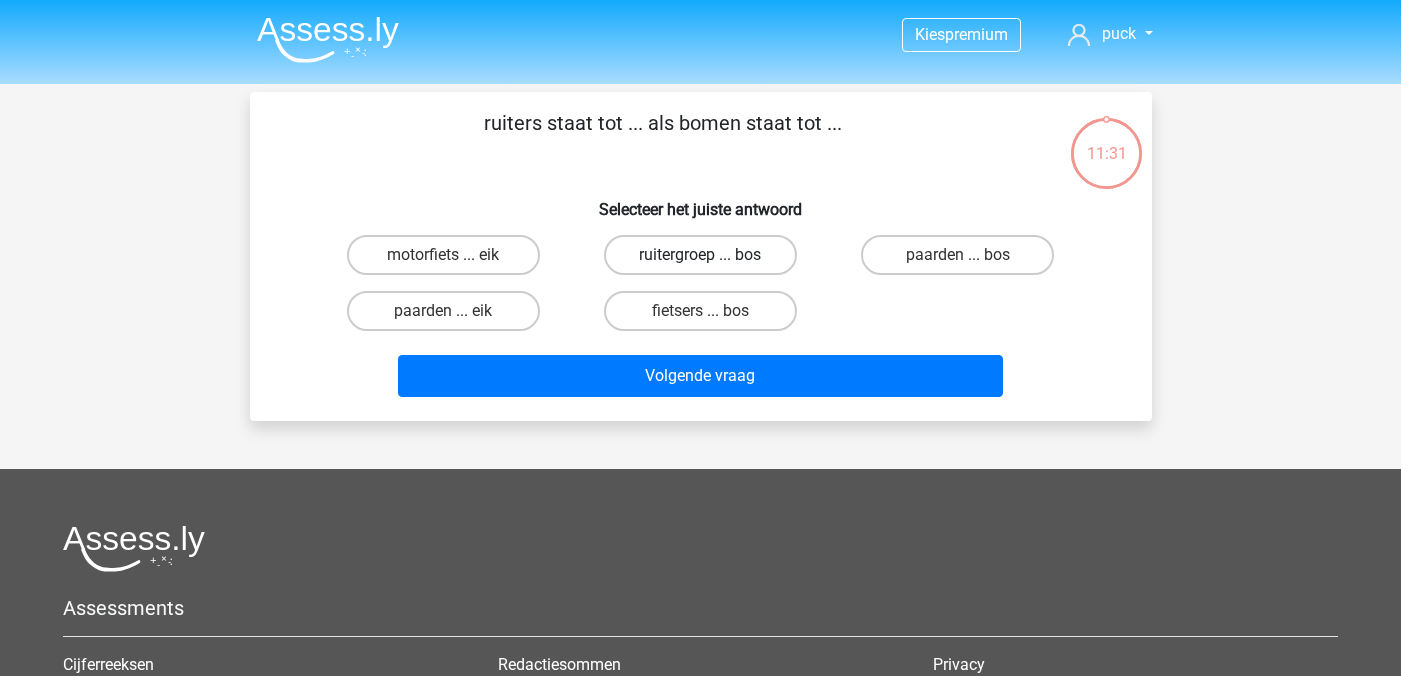 click on "ruitergroep ... bos" at bounding box center (700, 255) 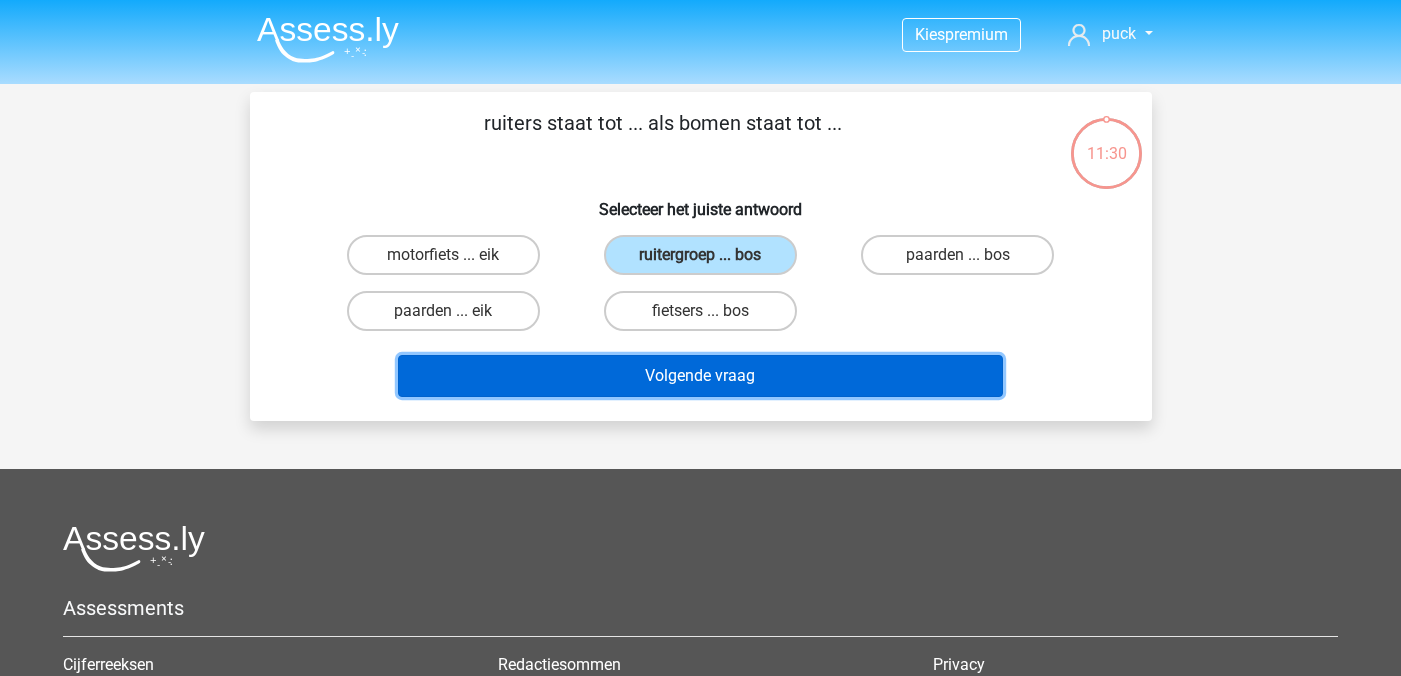 click on "Volgende vraag" at bounding box center (700, 376) 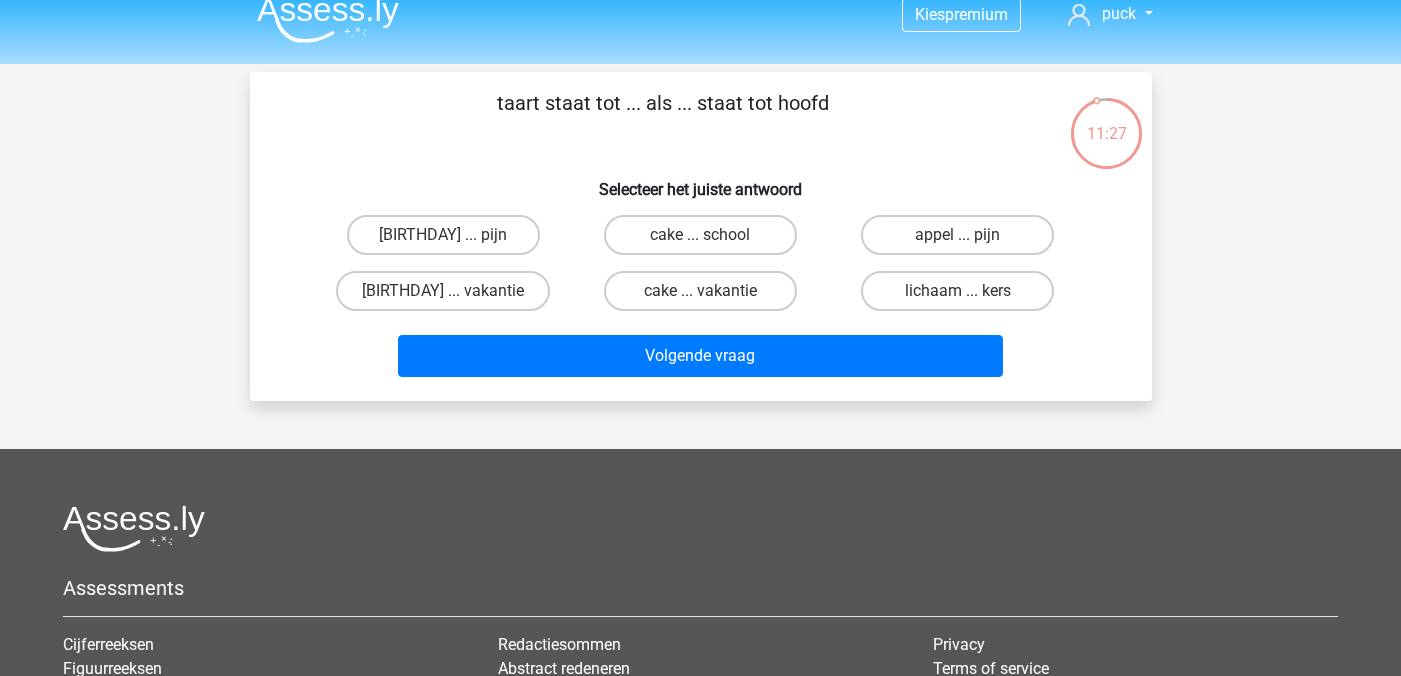 scroll, scrollTop: 0, scrollLeft: 0, axis: both 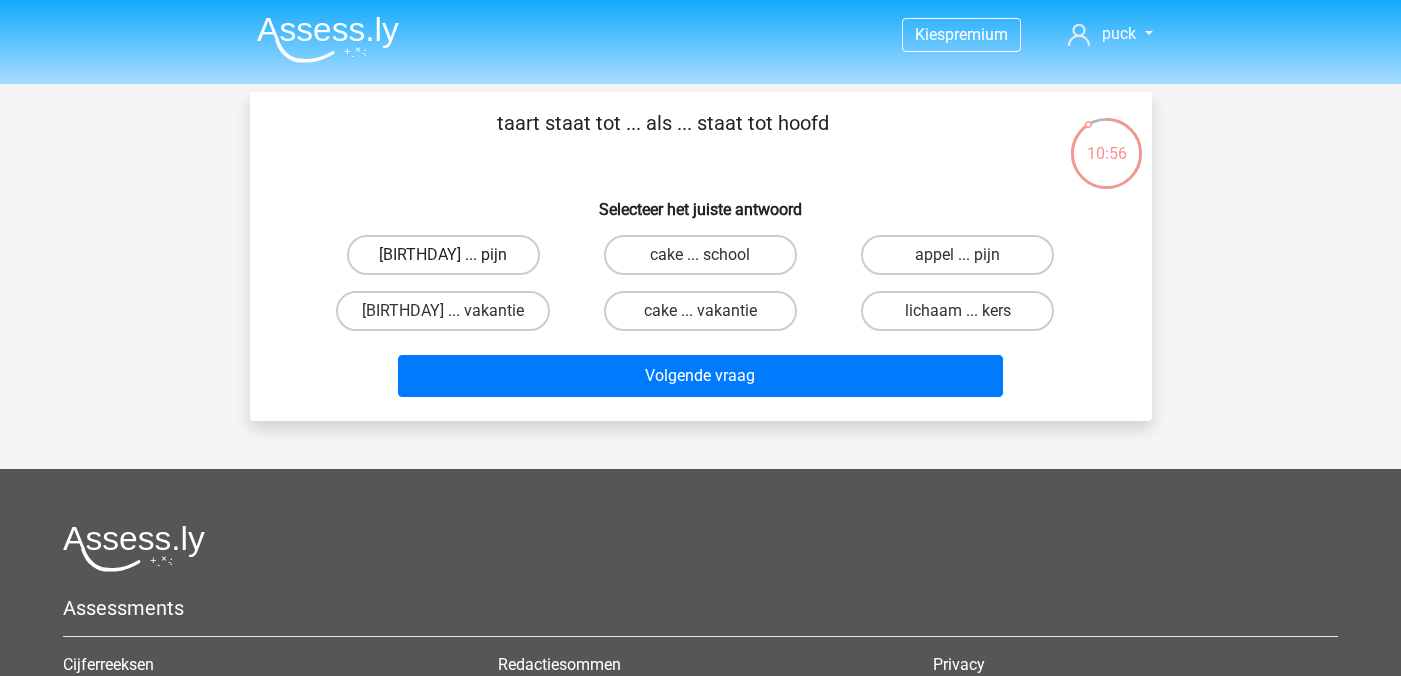click on "[BIRTHDAY] ... pijn" at bounding box center (443, 255) 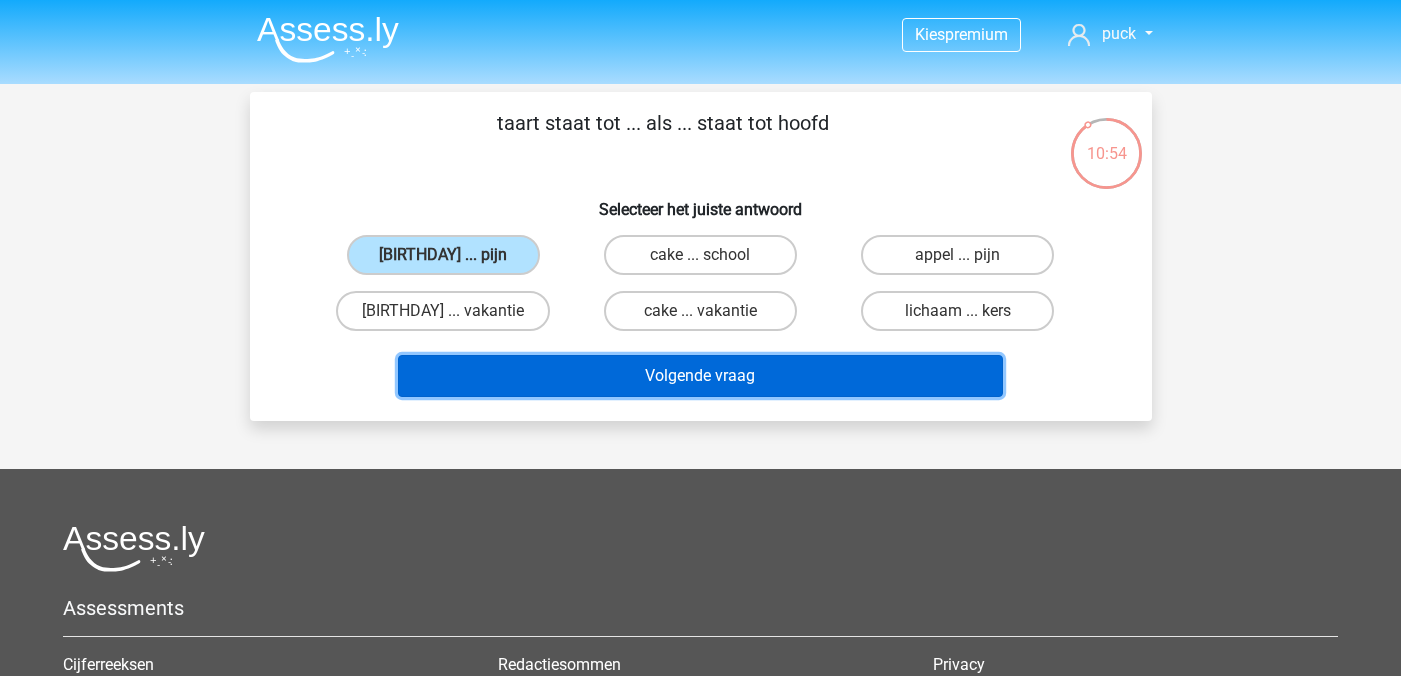 click on "Volgende vraag" at bounding box center [700, 376] 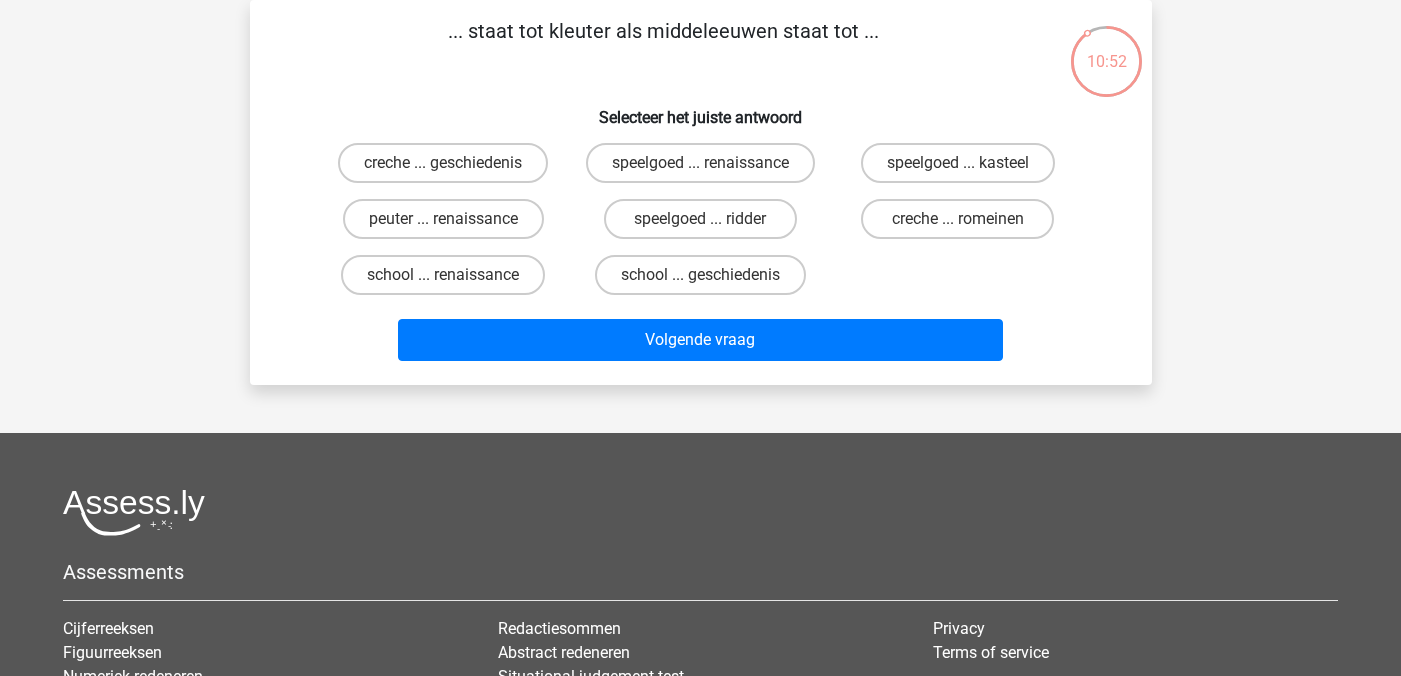 scroll, scrollTop: 16, scrollLeft: 0, axis: vertical 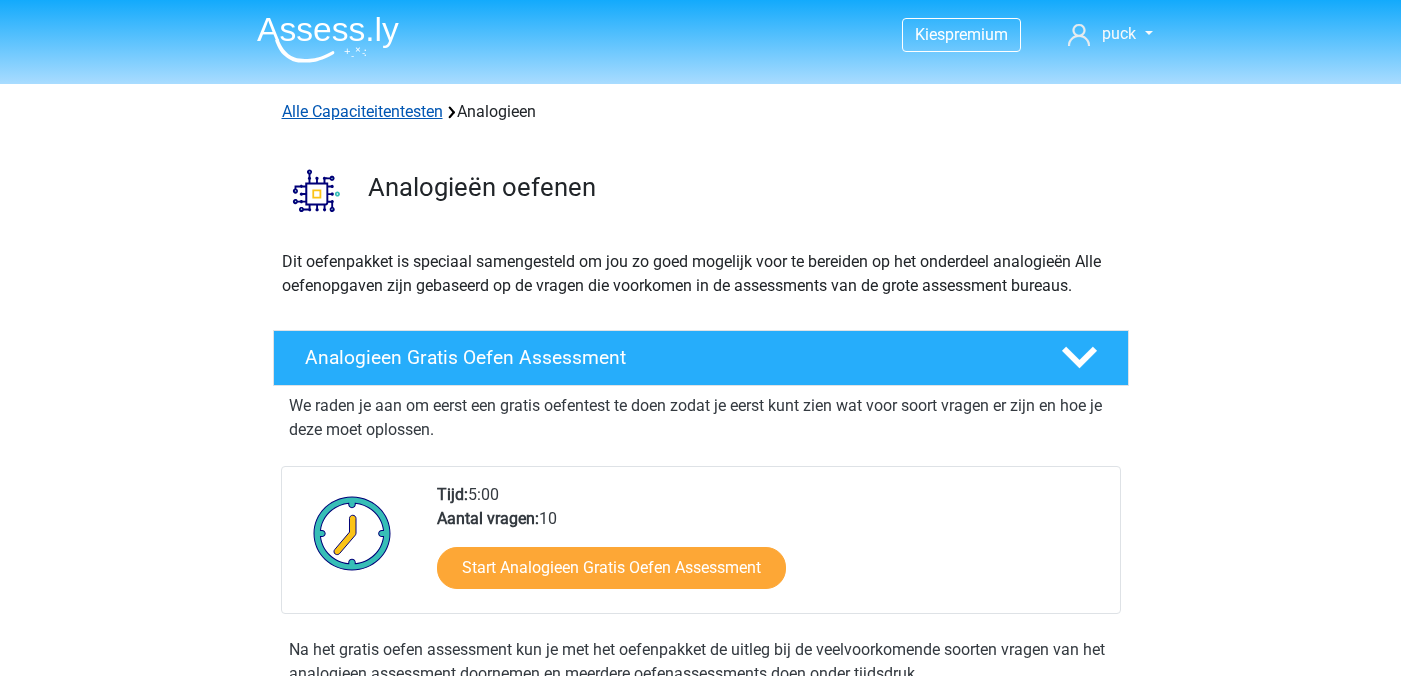 click on "Alle Capaciteitentesten" at bounding box center [362, 111] 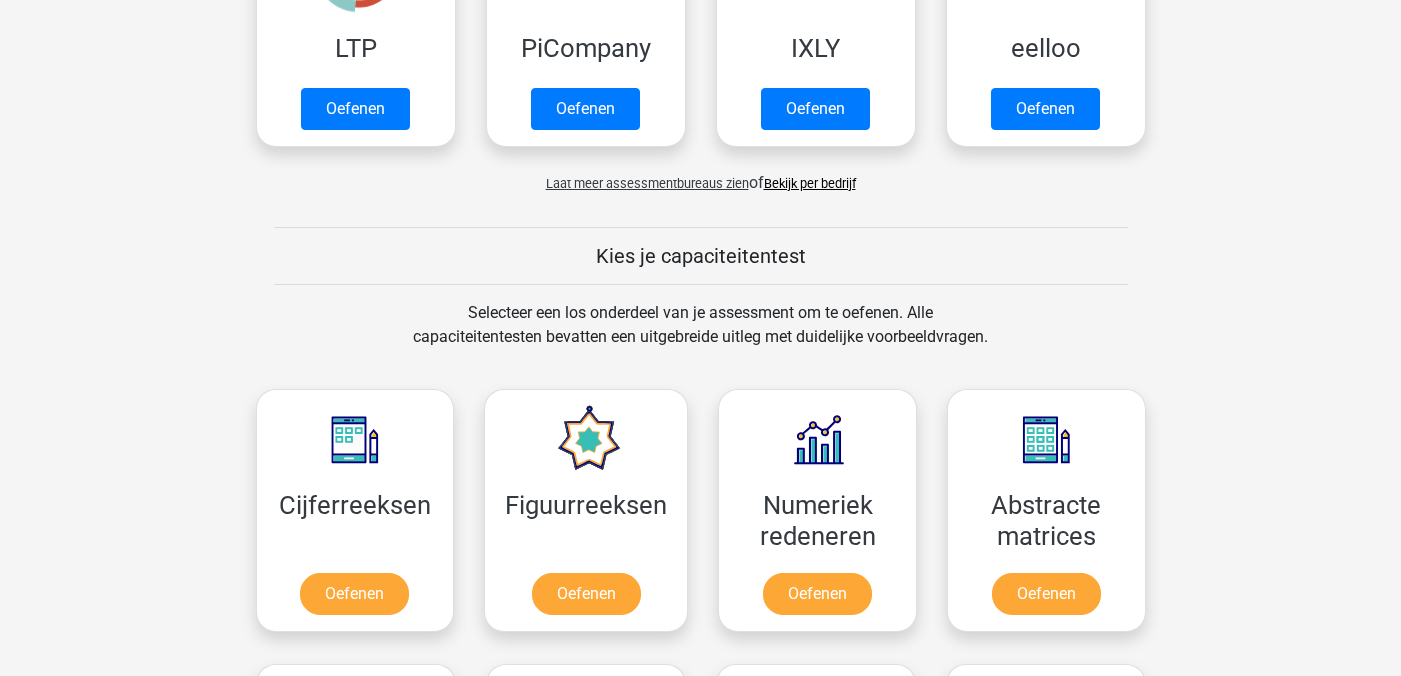 scroll, scrollTop: 185, scrollLeft: 0, axis: vertical 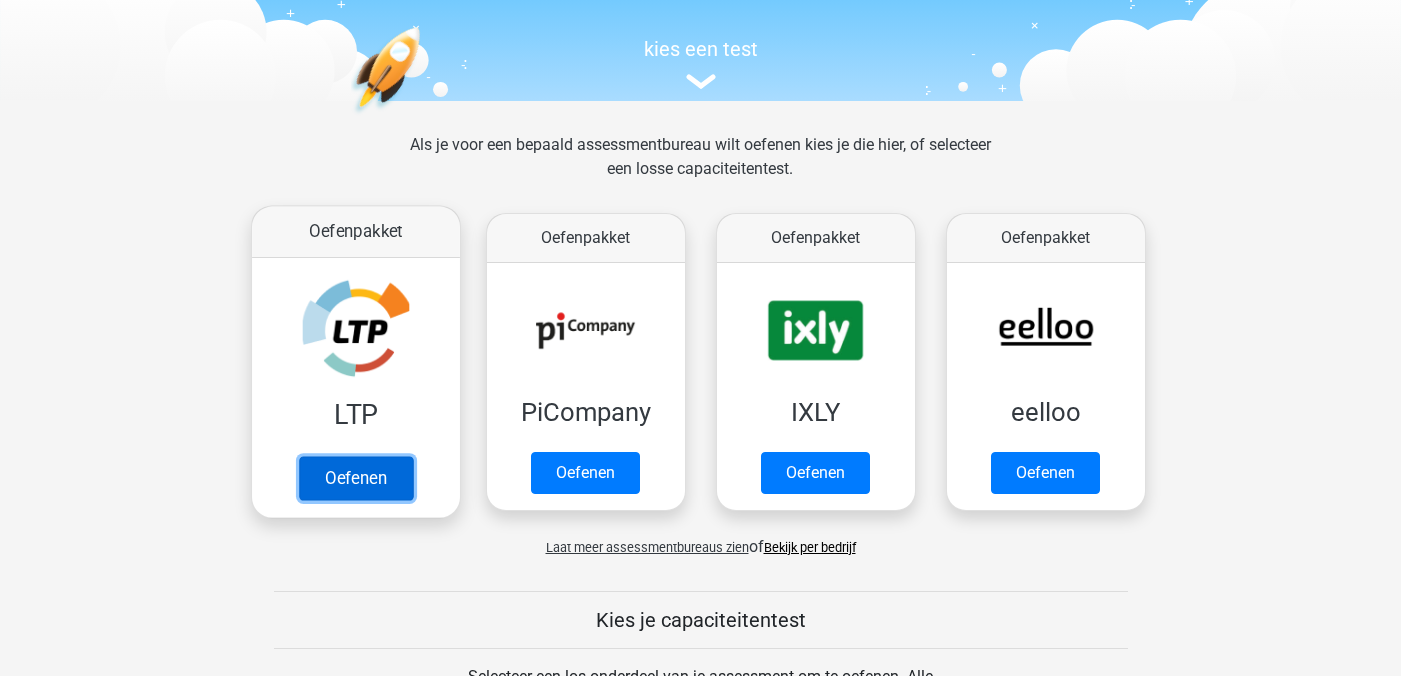 click on "Oefenen" at bounding box center [355, 478] 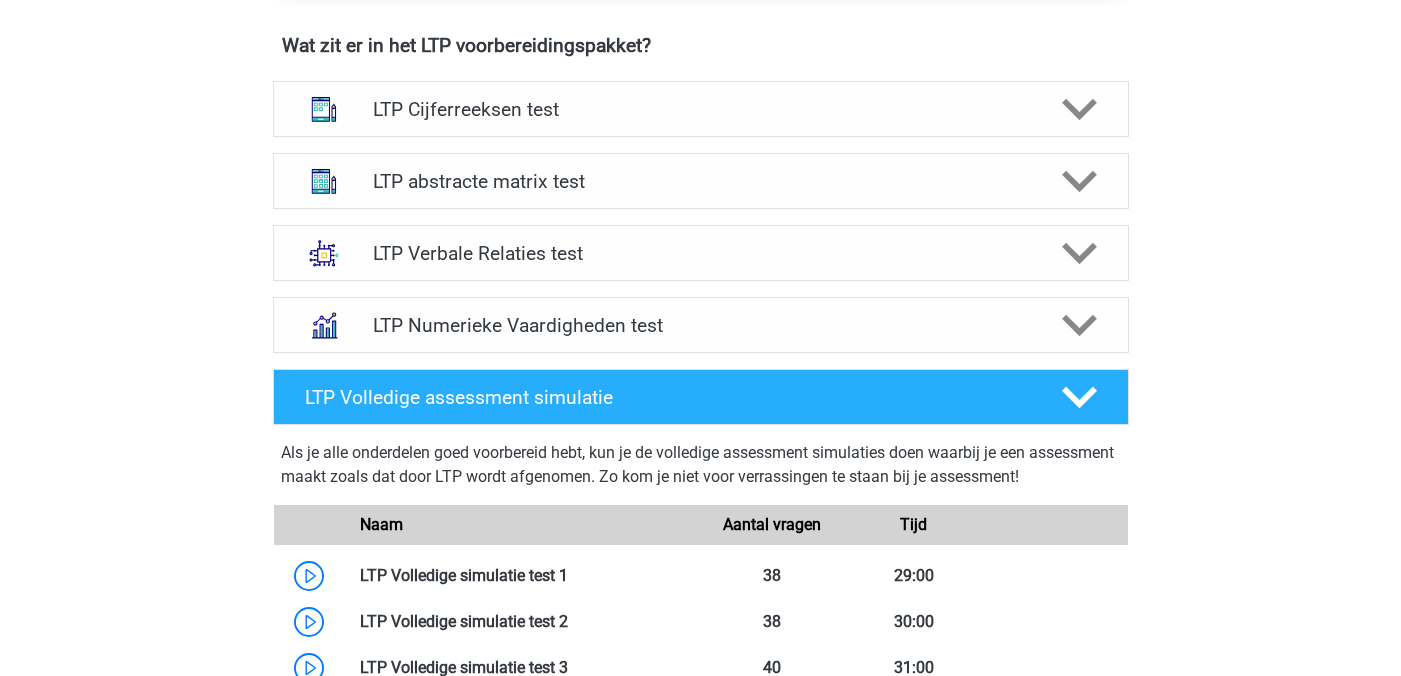 scroll, scrollTop: 1269, scrollLeft: 0, axis: vertical 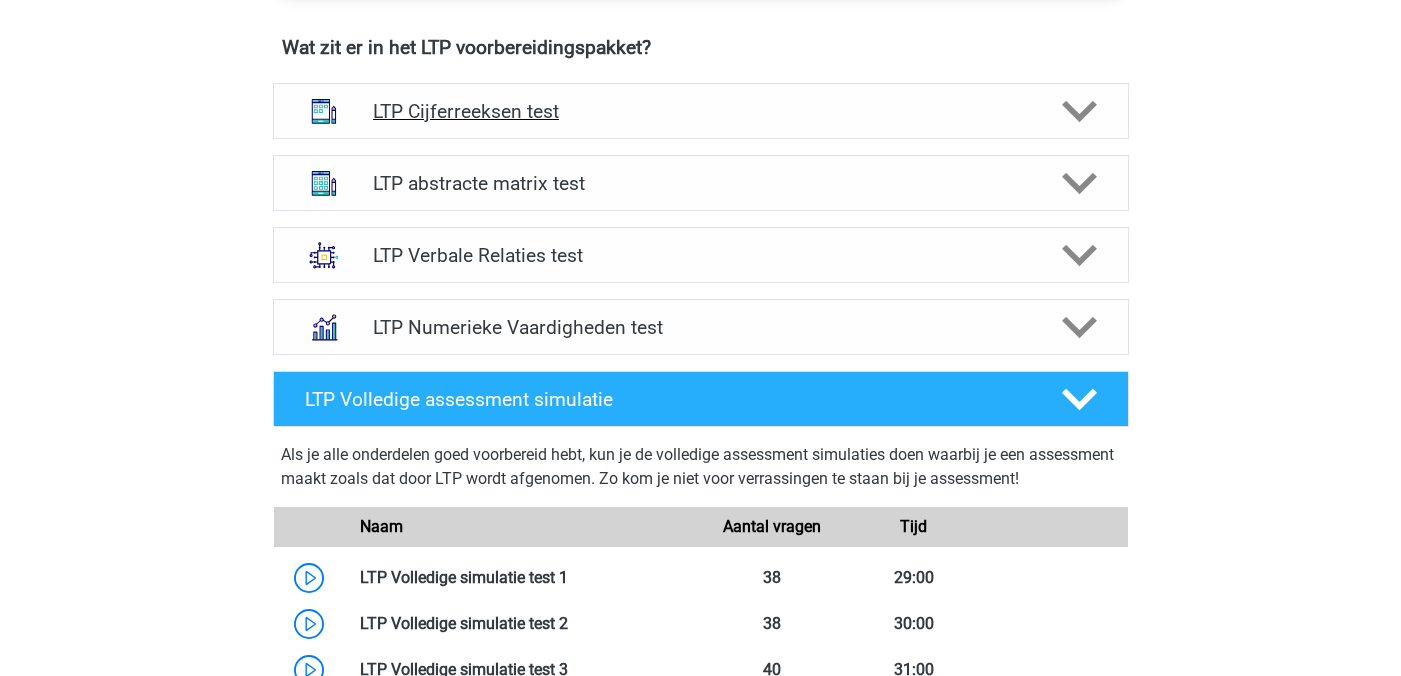 click 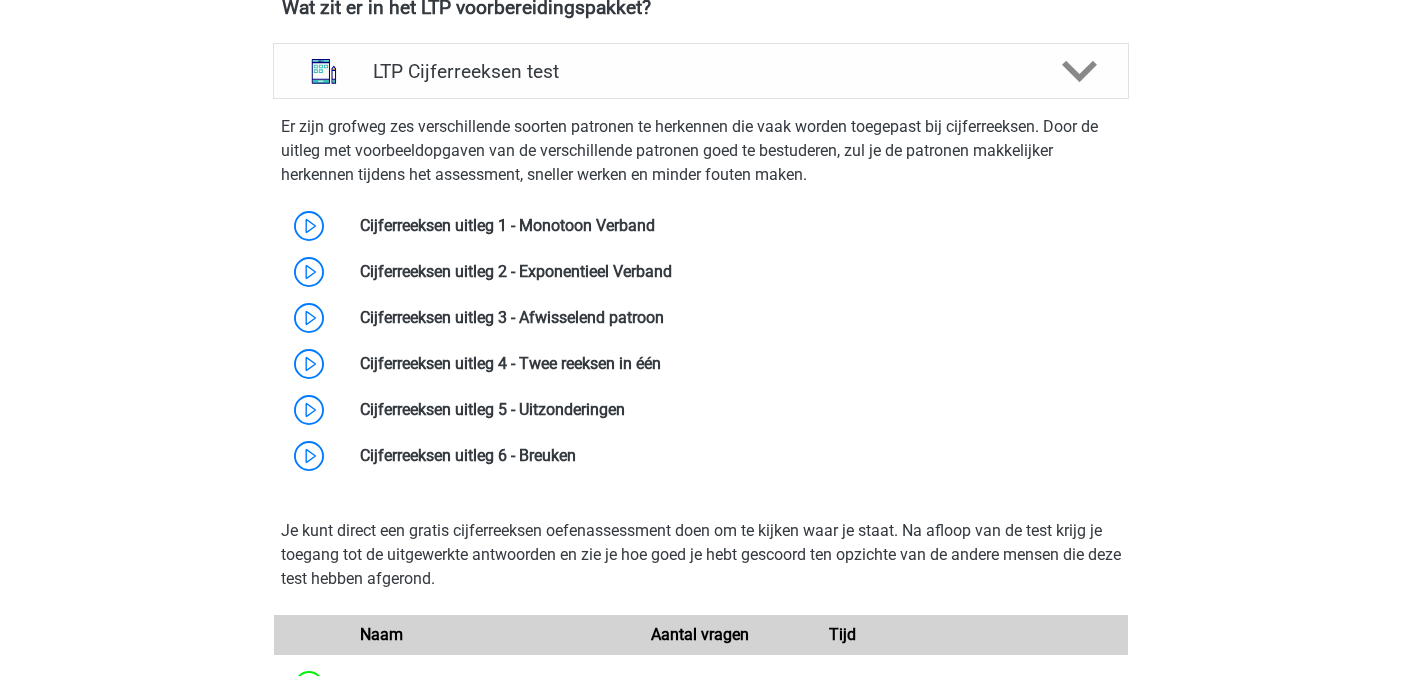 scroll, scrollTop: 1313, scrollLeft: 0, axis: vertical 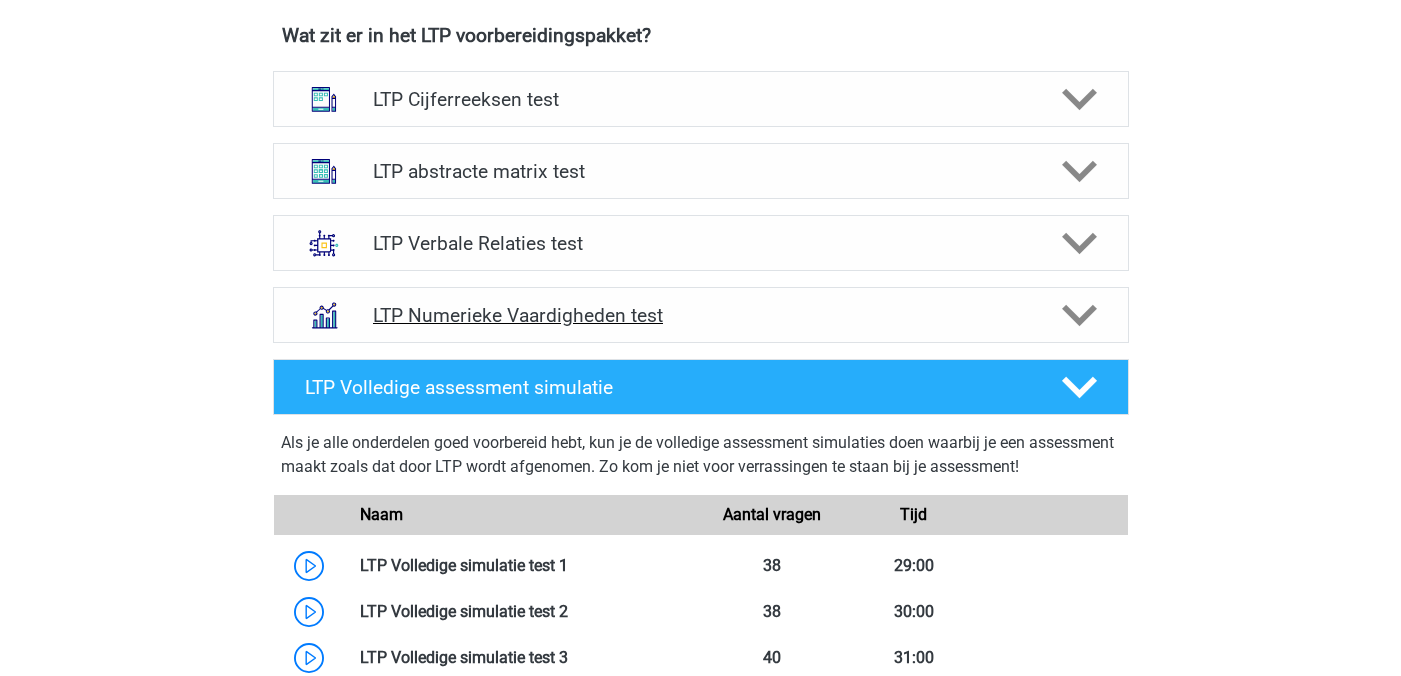 click 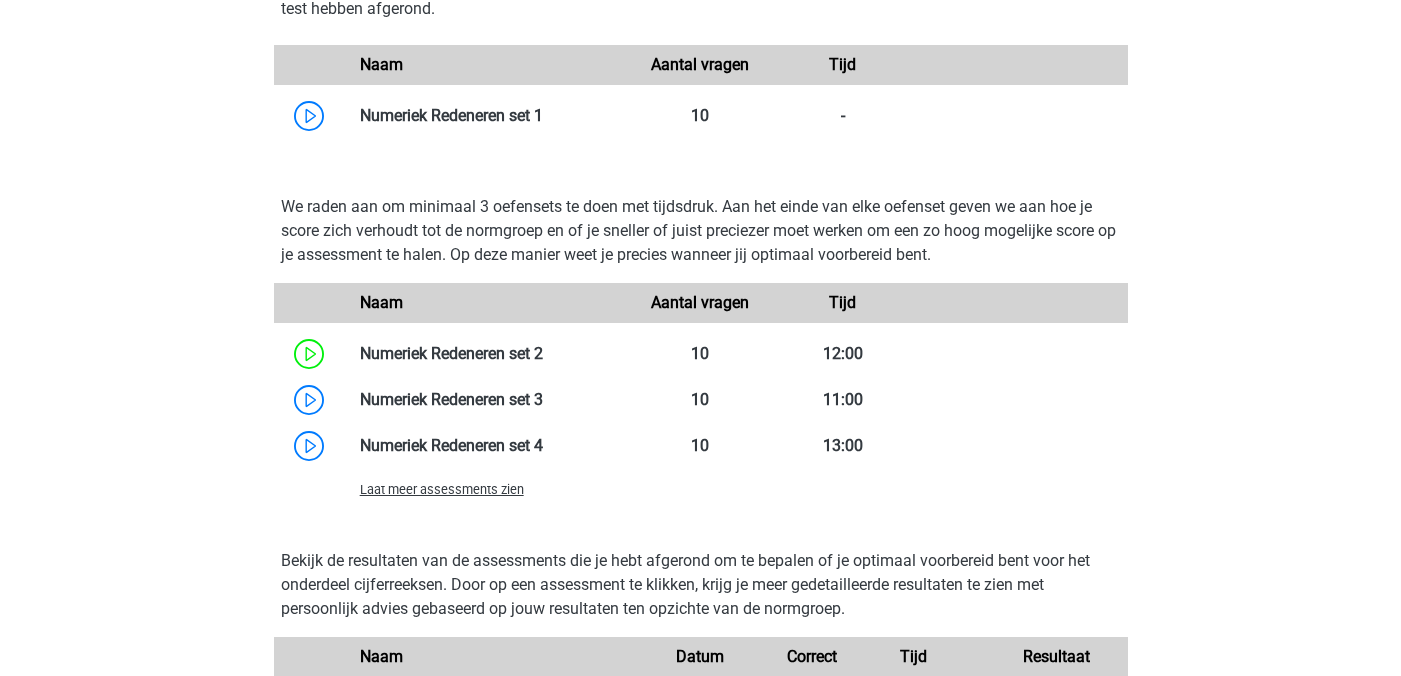 scroll, scrollTop: 1840, scrollLeft: 0, axis: vertical 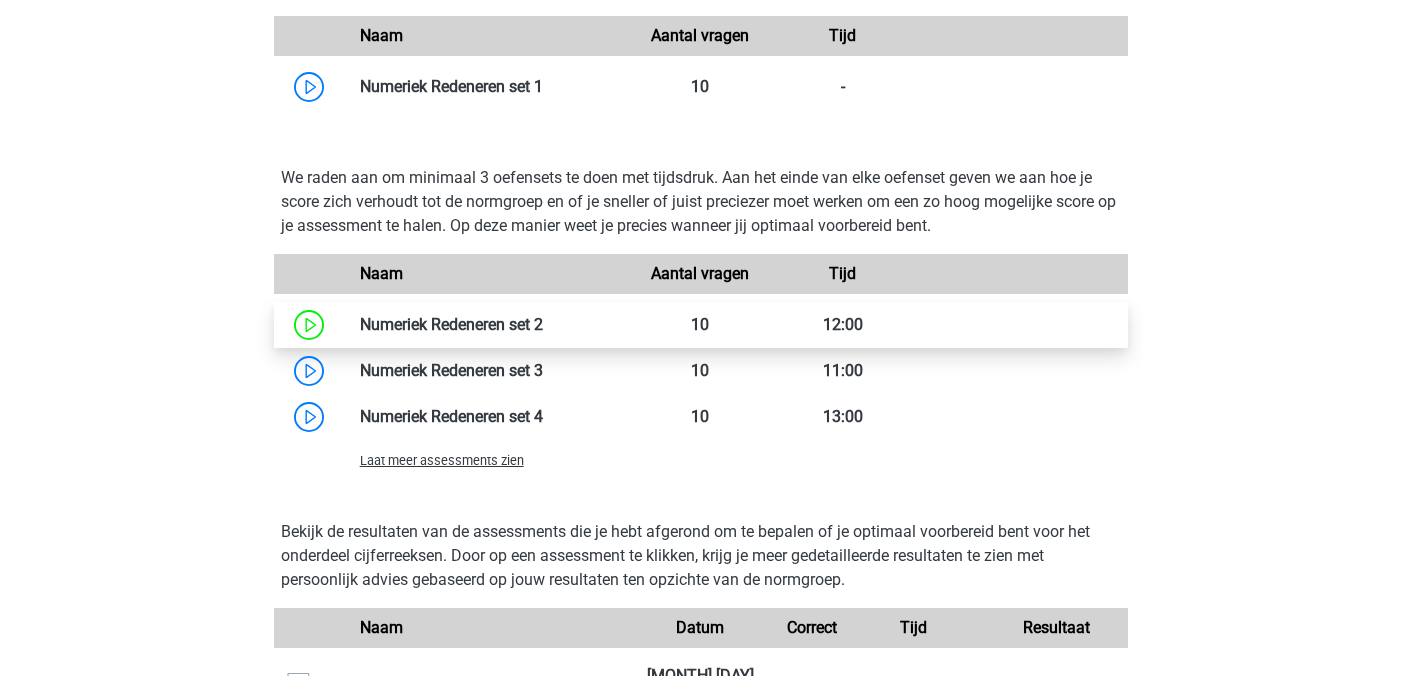 click at bounding box center [543, 324] 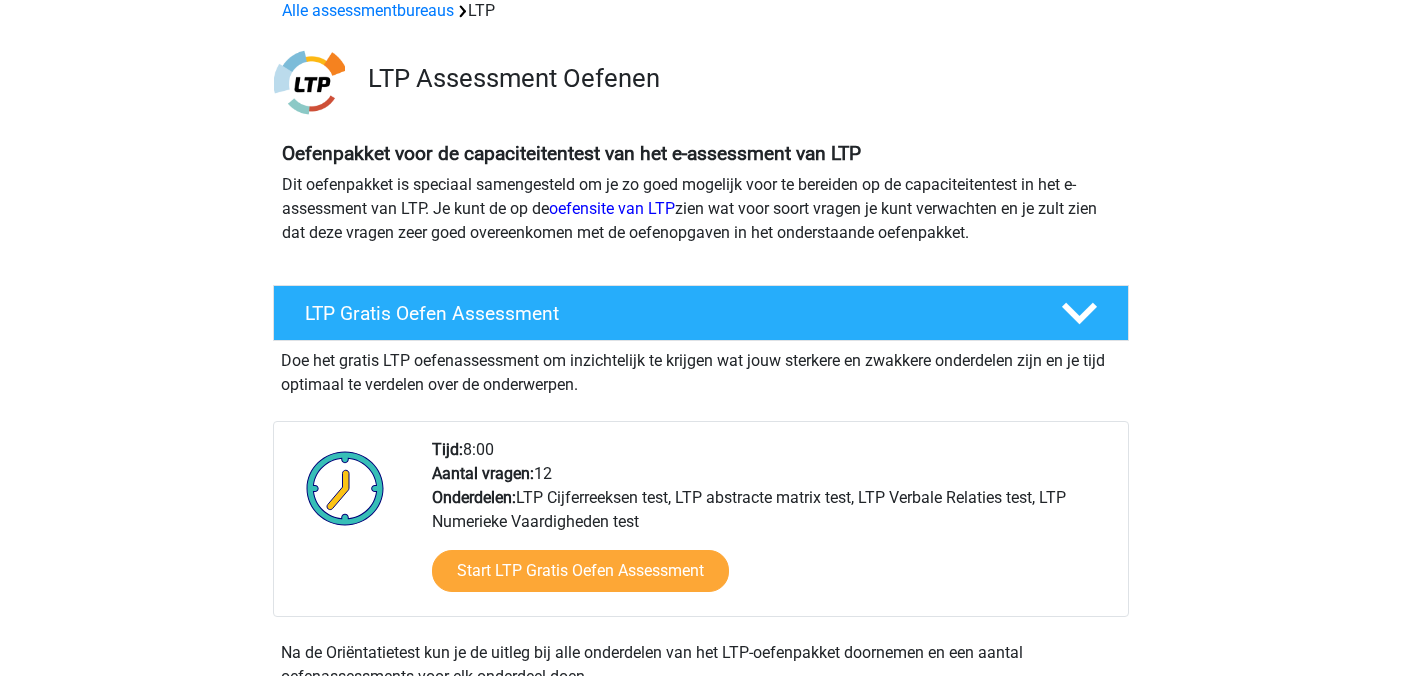 scroll, scrollTop: 96, scrollLeft: 0, axis: vertical 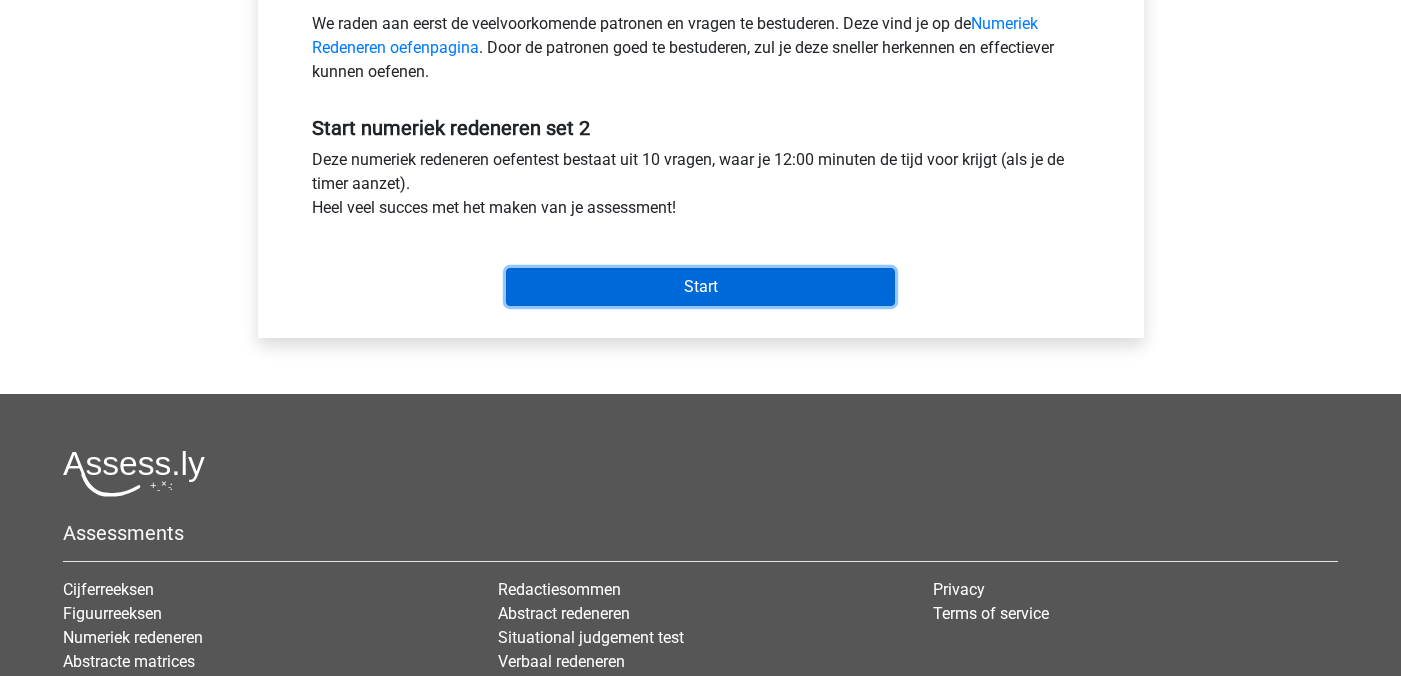 click on "Start" at bounding box center [700, 287] 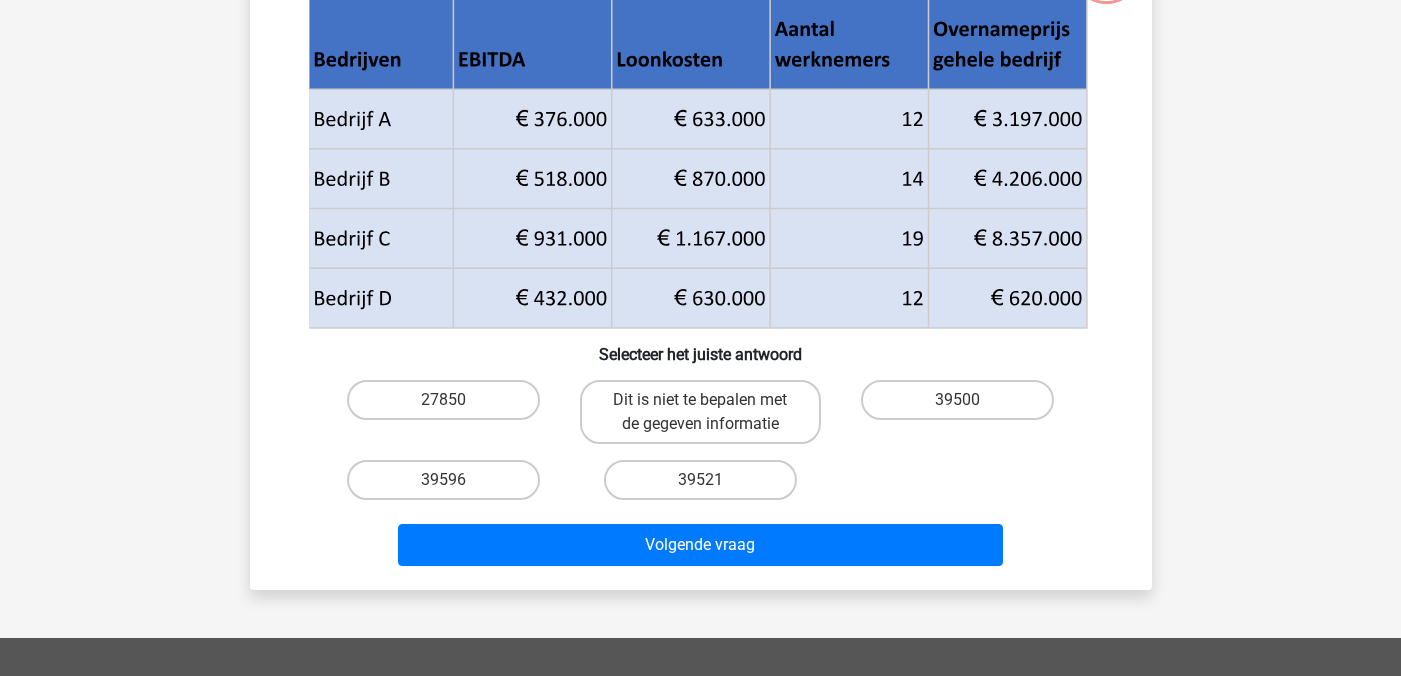 scroll, scrollTop: 188, scrollLeft: 0, axis: vertical 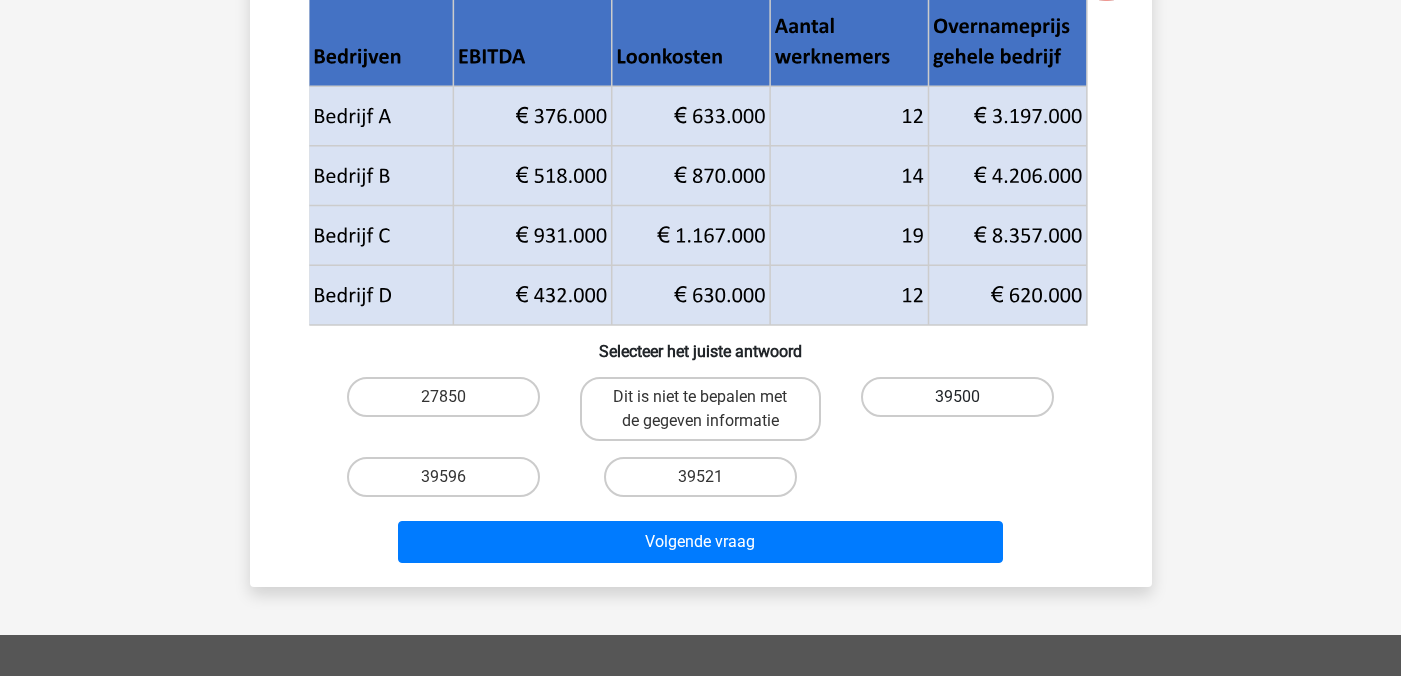 click on "39500" at bounding box center (957, 397) 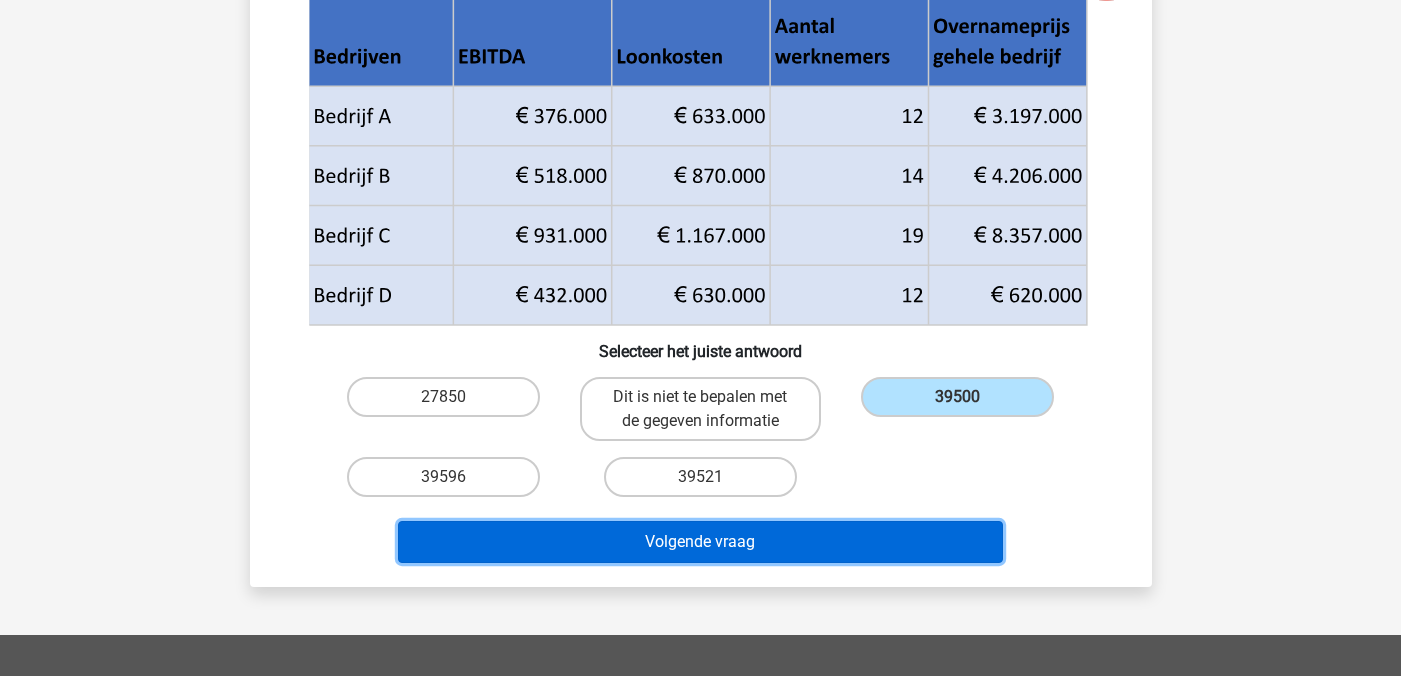 click on "Volgende vraag" at bounding box center [700, 542] 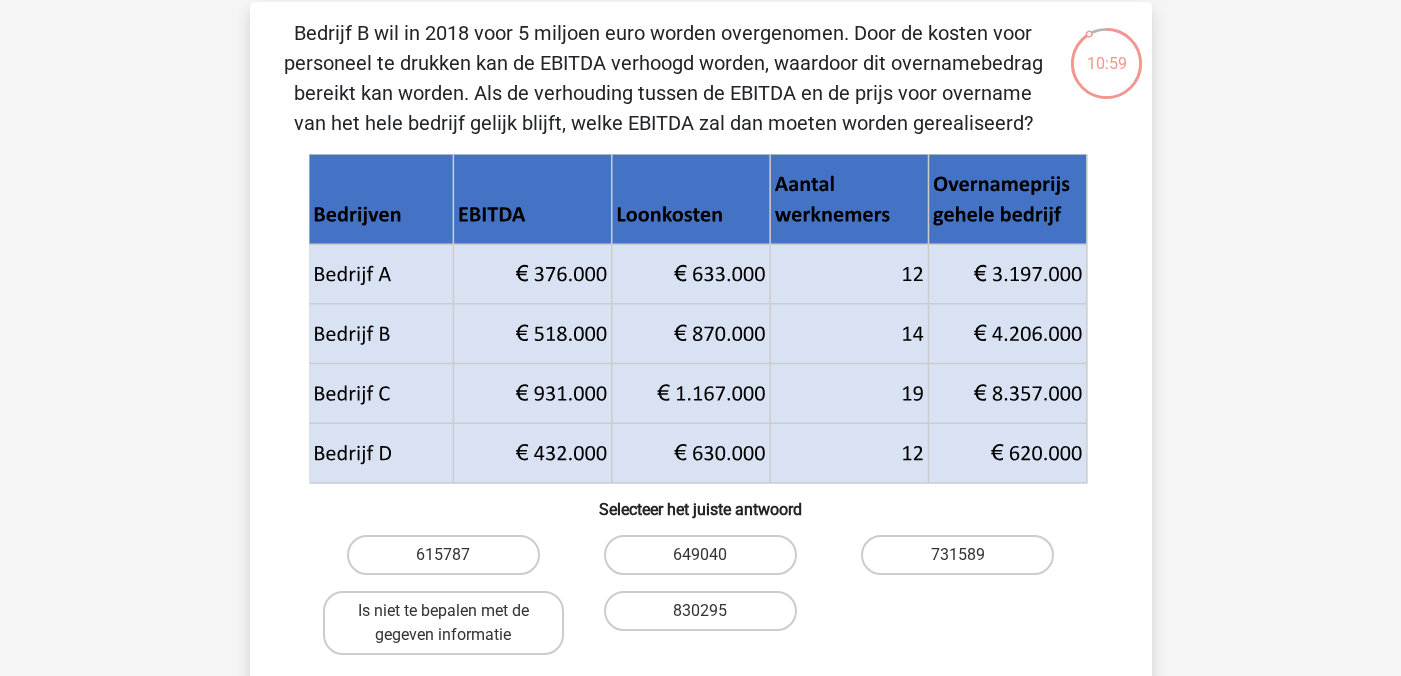 scroll, scrollTop: 97, scrollLeft: 0, axis: vertical 